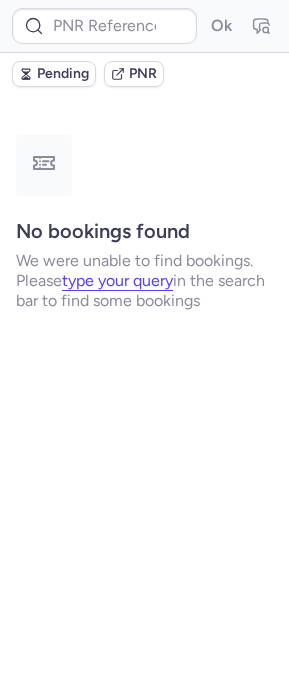scroll, scrollTop: 0, scrollLeft: 0, axis: both 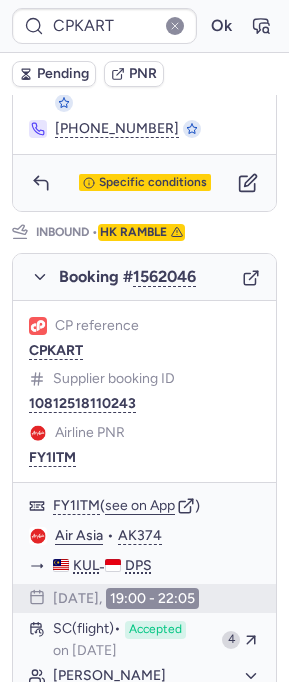 click on "Airline PNR" at bounding box center (77, 433) 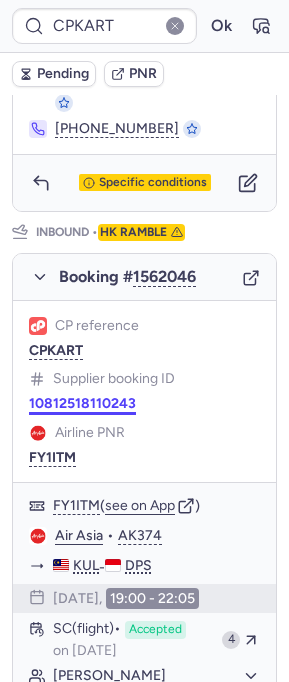 click on "10812518110243" at bounding box center (82, 404) 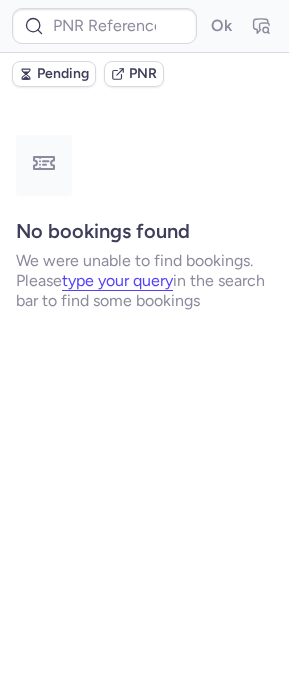 scroll, scrollTop: 0, scrollLeft: 0, axis: both 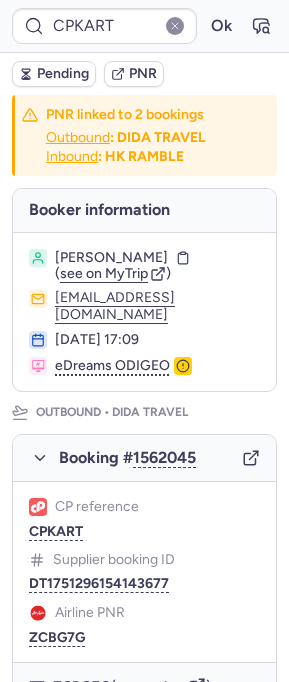 type on "CPZDSE" 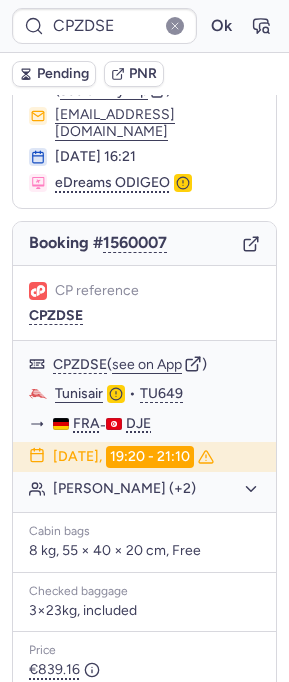 scroll, scrollTop: 0, scrollLeft: 0, axis: both 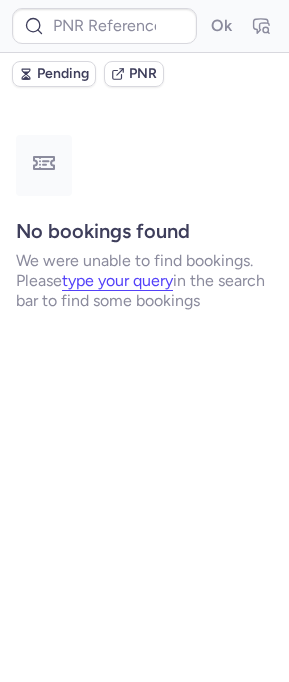type on "7364373" 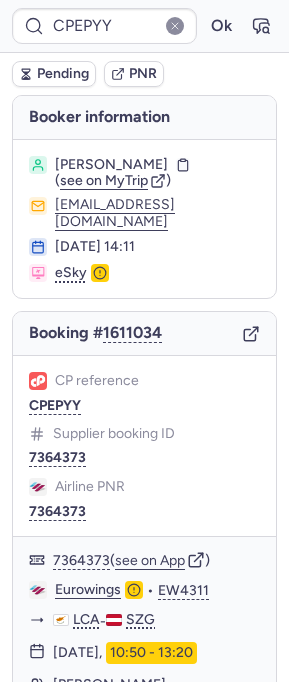 scroll, scrollTop: 278, scrollLeft: 0, axis: vertical 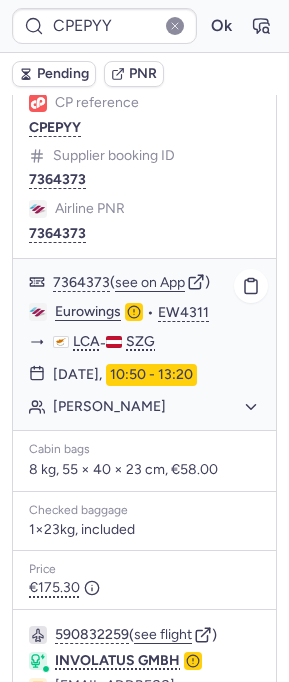 type on "7364373" 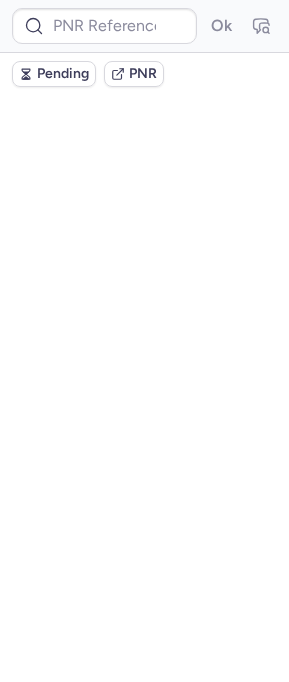 scroll, scrollTop: 0, scrollLeft: 0, axis: both 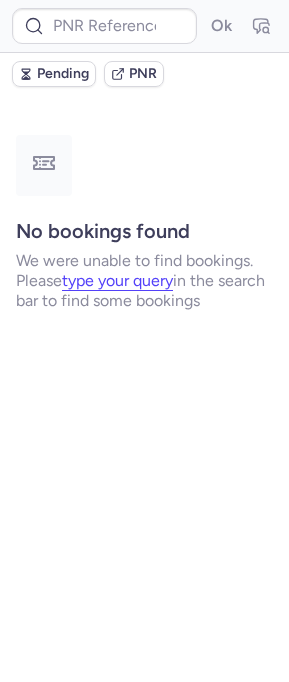 type on "CPHQWU" 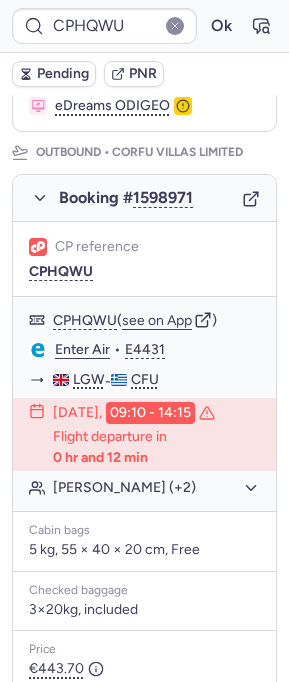scroll, scrollTop: 467, scrollLeft: 0, axis: vertical 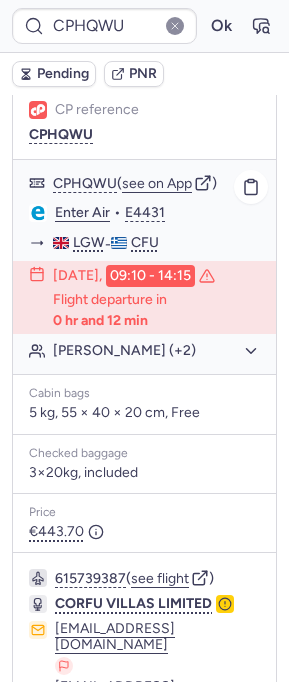 click on "[PERSON_NAME] (+2)" 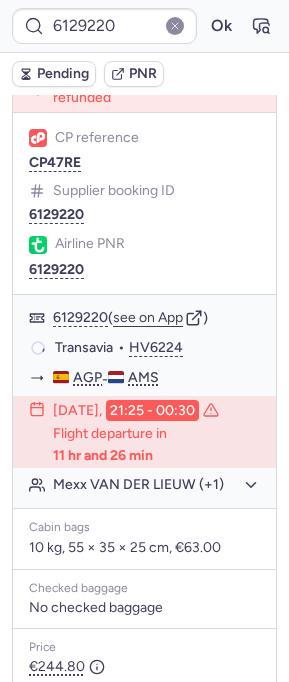 scroll, scrollTop: 274, scrollLeft: 0, axis: vertical 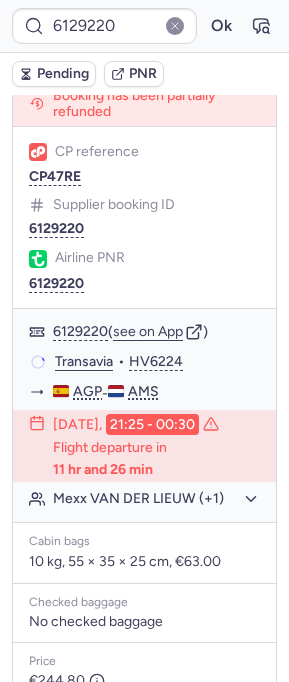 type on "7363540" 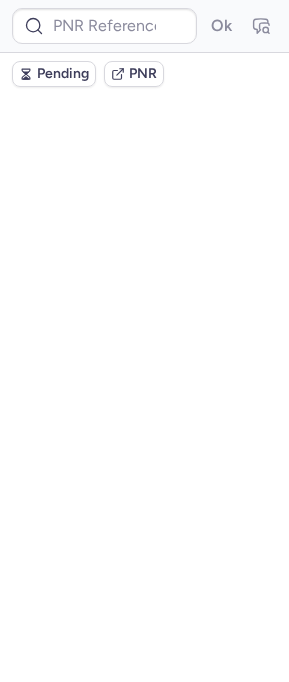 scroll, scrollTop: 0, scrollLeft: 0, axis: both 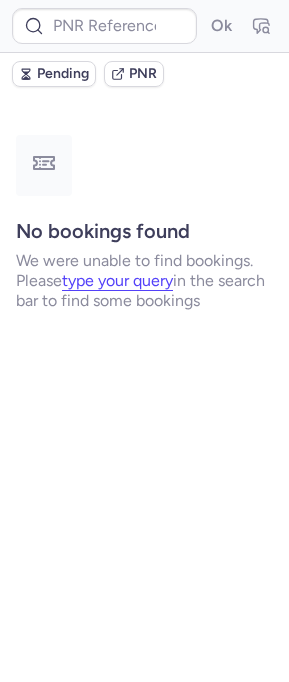 type on "7362769" 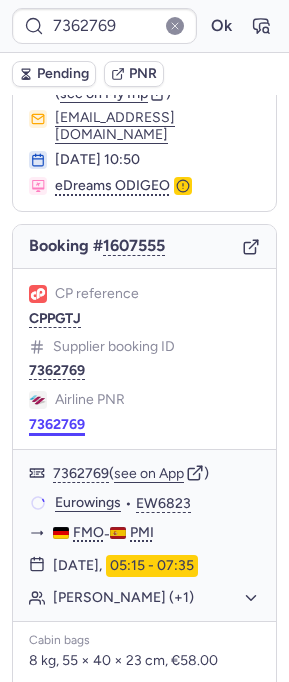 scroll, scrollTop: 0, scrollLeft: 0, axis: both 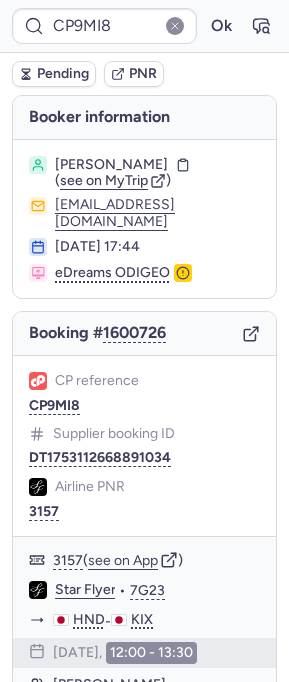 type on "CPOQGW" 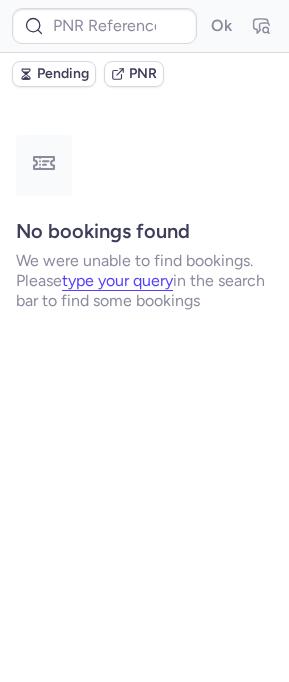 type on "6129640" 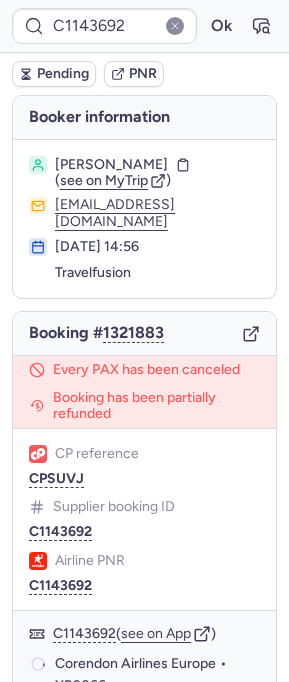 type on "CPOQGW" 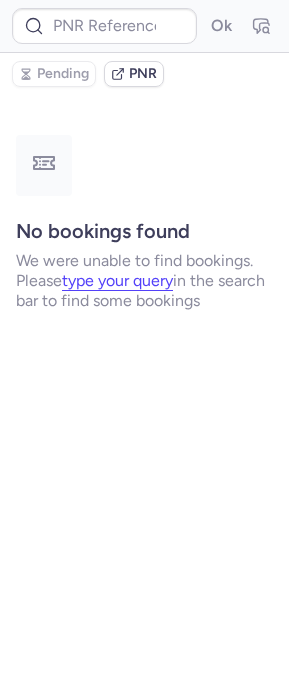 type on "6129641" 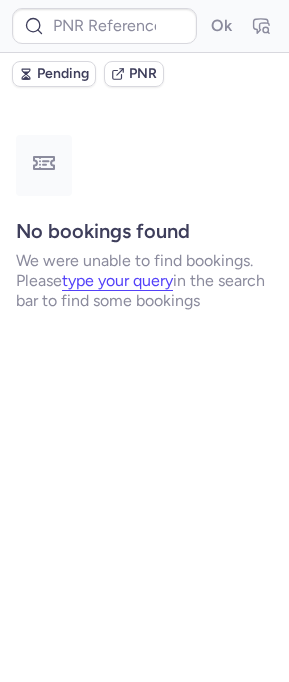 type on "6129220" 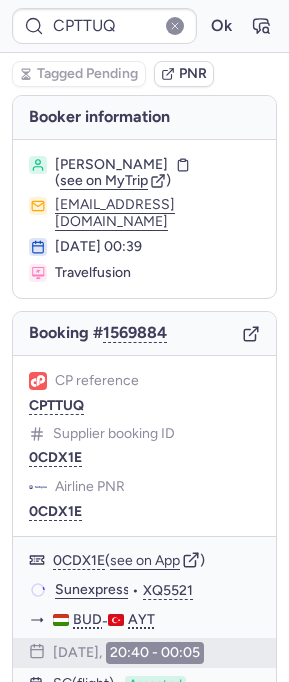 type on "CPT7HT" 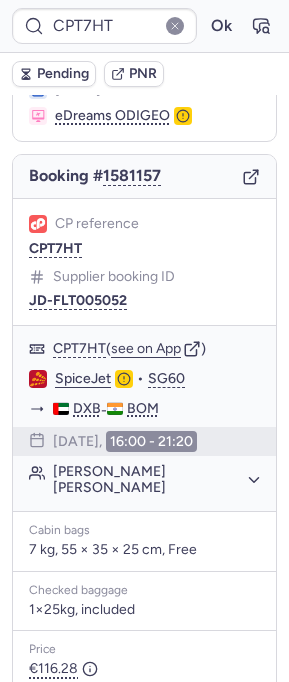 scroll, scrollTop: 0, scrollLeft: 0, axis: both 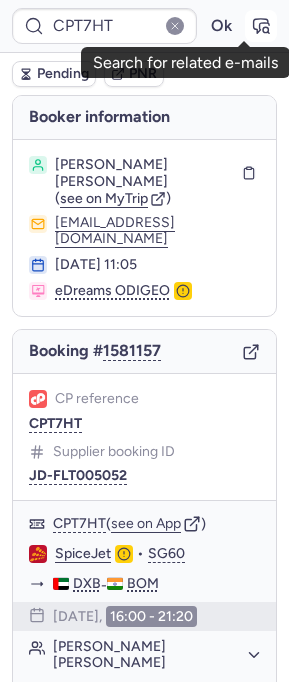 click 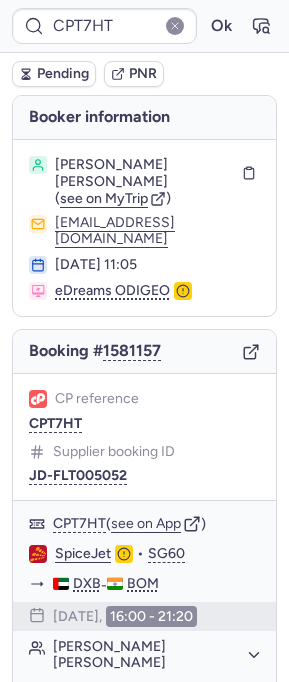 click on "CPT7HT  Ok" at bounding box center (144, 26) 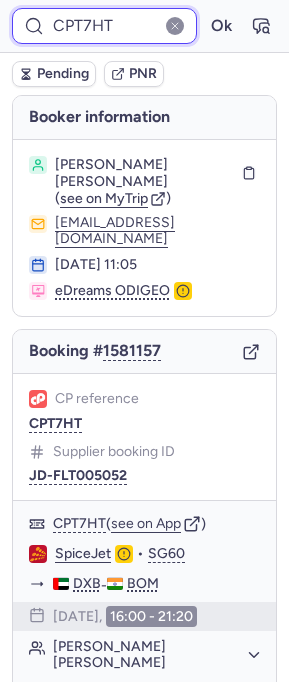 click on "CPT7HT" at bounding box center (104, 26) 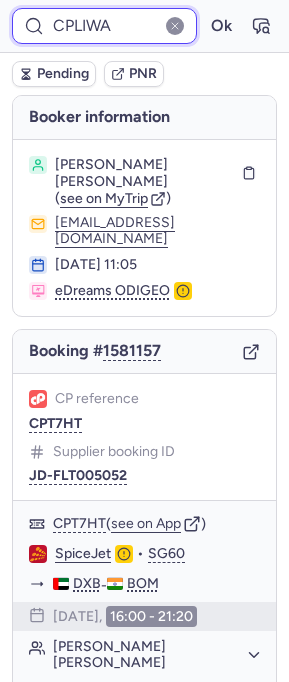 click on "Ok" at bounding box center (221, 26) 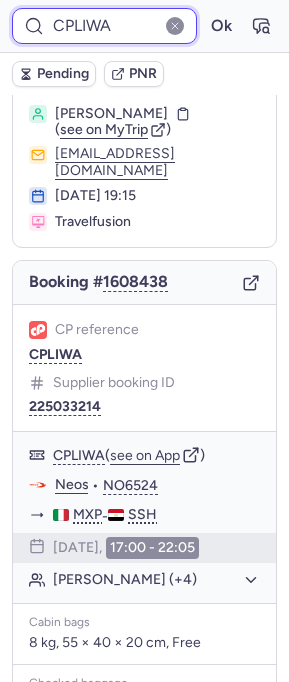 scroll, scrollTop: 0, scrollLeft: 0, axis: both 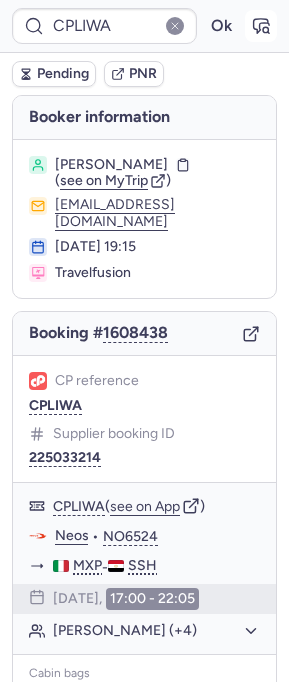 click 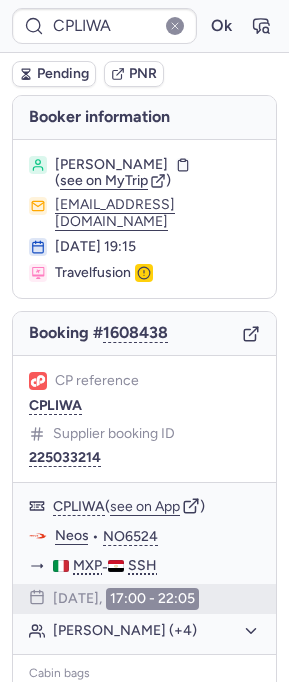 type on "CP9ZGB" 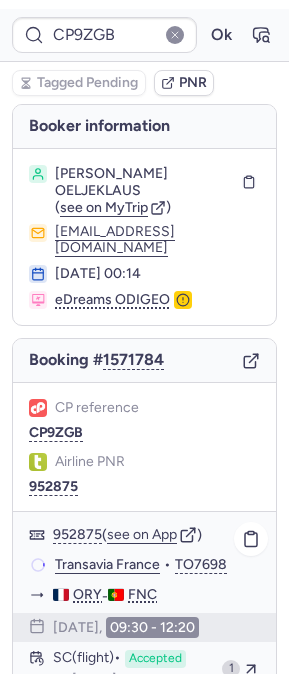 scroll, scrollTop: 406, scrollLeft: 0, axis: vertical 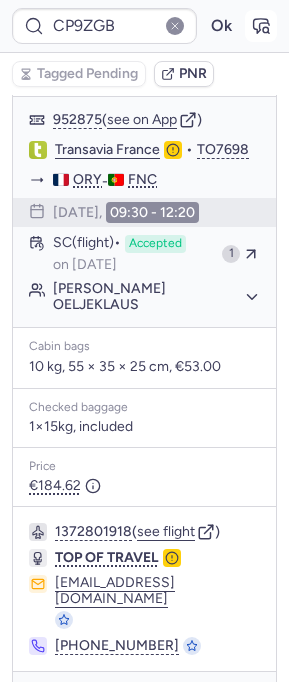 click 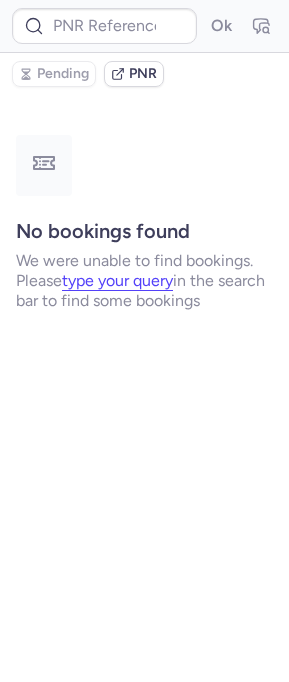 scroll, scrollTop: 0, scrollLeft: 0, axis: both 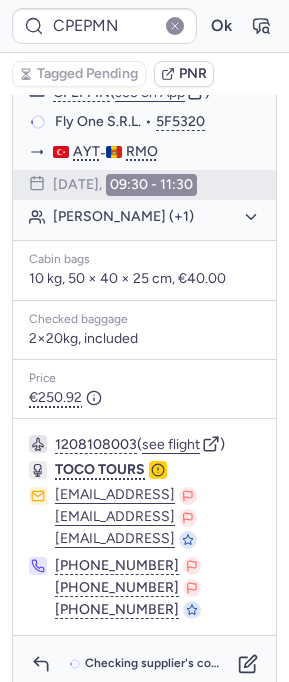 type on "CPZMGA" 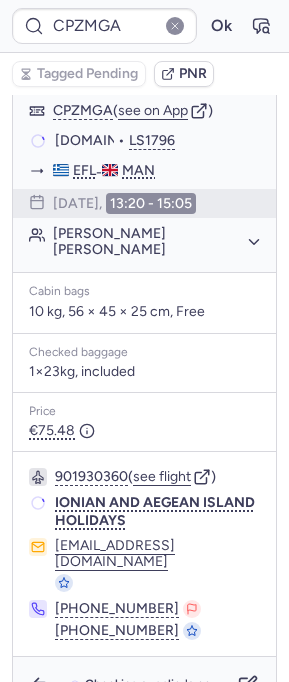 scroll, scrollTop: 361, scrollLeft: 0, axis: vertical 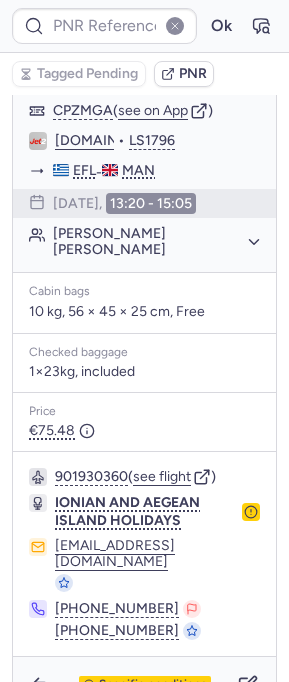 type on "EW6887" 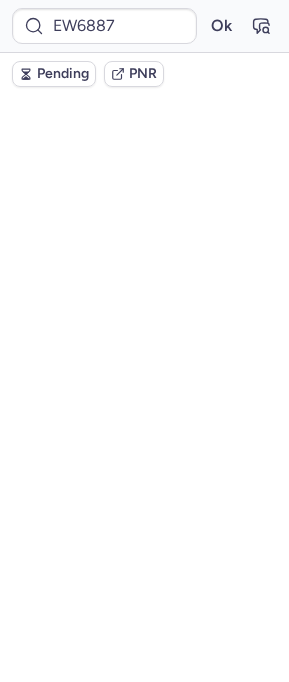 scroll, scrollTop: 0, scrollLeft: 0, axis: both 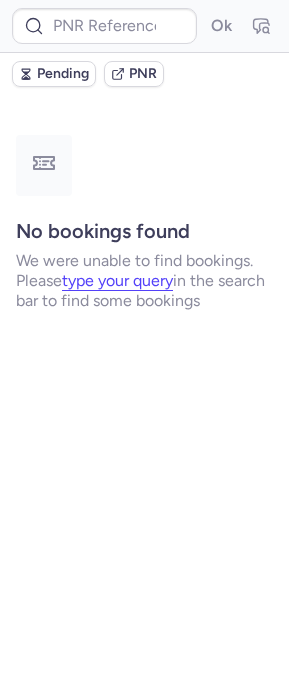 type on "CPBKNV" 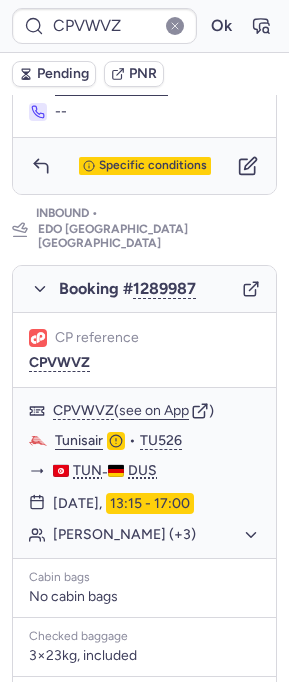 scroll, scrollTop: 1006, scrollLeft: 0, axis: vertical 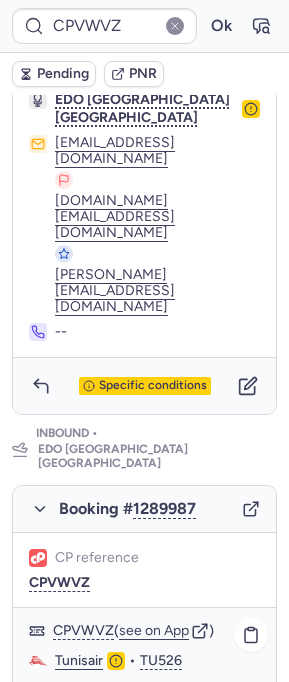 type on "CPHY49" 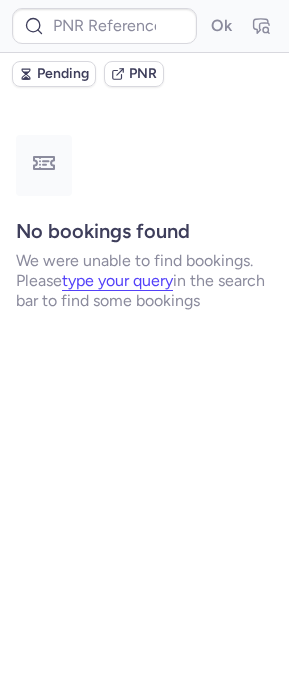 scroll, scrollTop: 0, scrollLeft: 0, axis: both 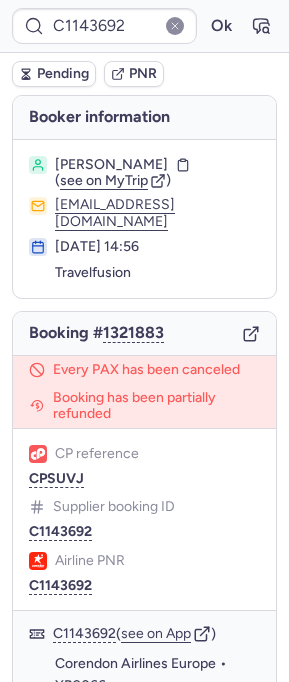 type on "CPOQGW" 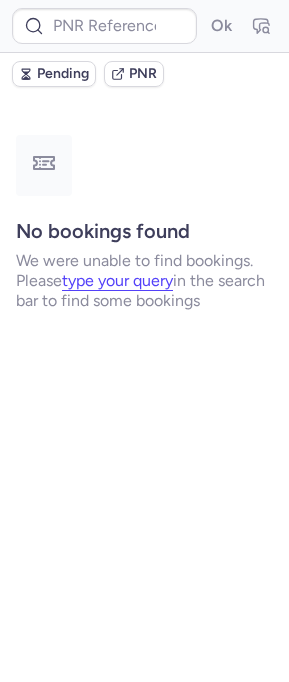 type on "CPJZSW" 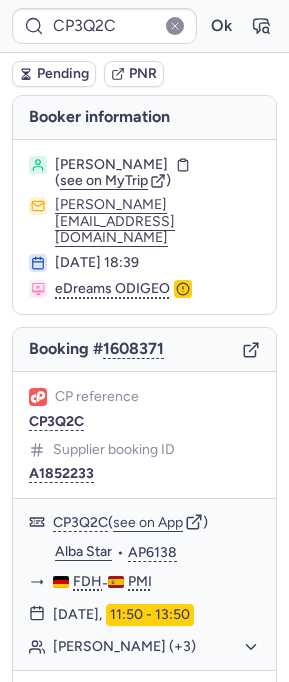 type on "CPOQGW" 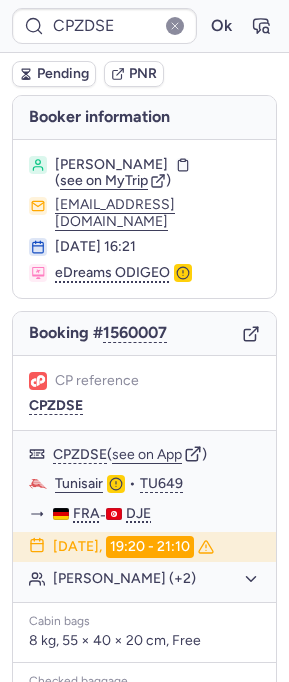 type on "CPOQGW" 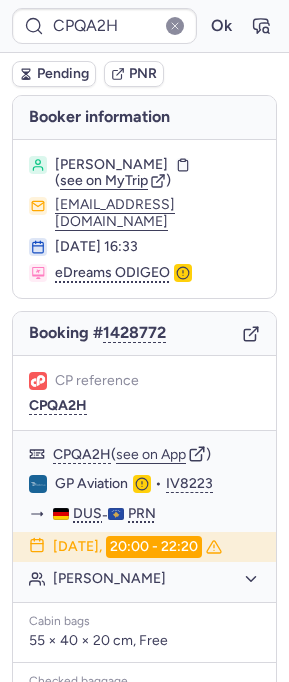 type on "CPOQGW" 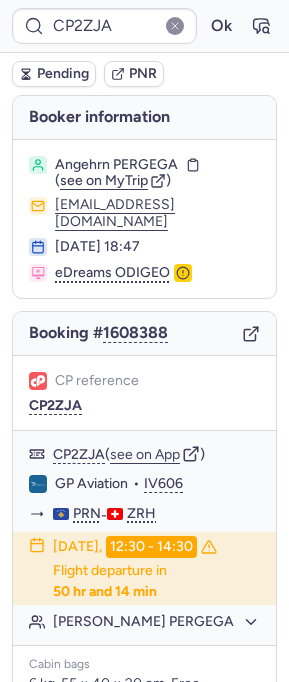 type on "CPOQGW" 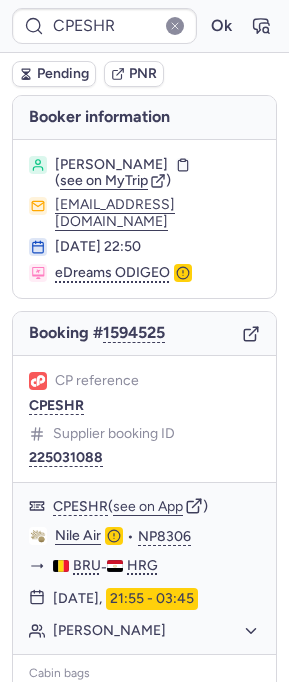 type on "CPOQGW" 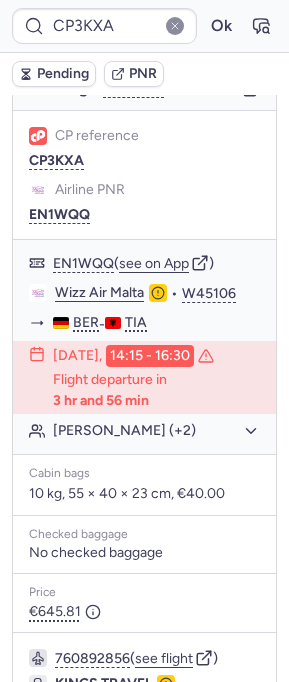 scroll, scrollTop: 29, scrollLeft: 0, axis: vertical 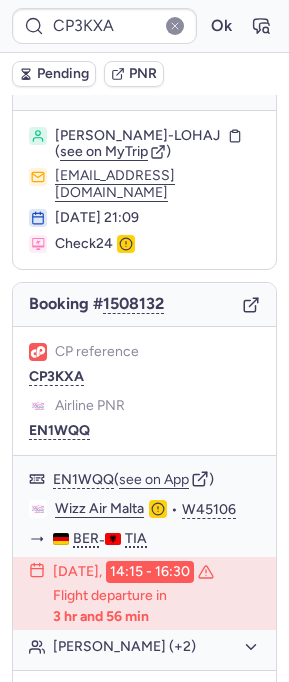 click at bounding box center (251, 304) 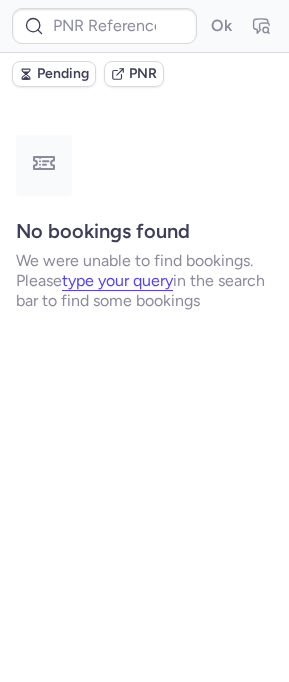 scroll, scrollTop: 0, scrollLeft: 0, axis: both 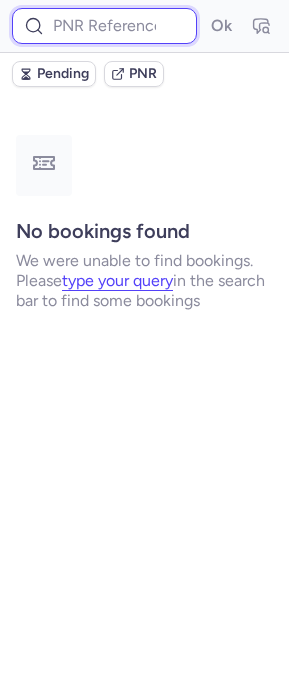 click at bounding box center (104, 26) 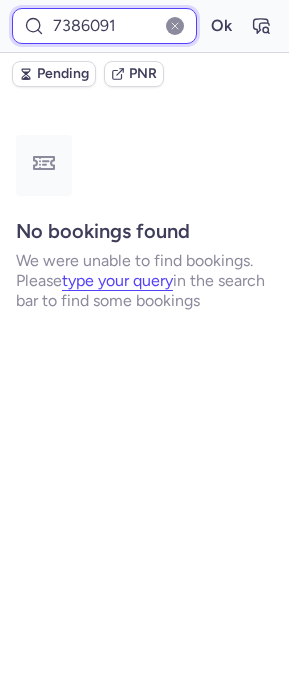 click on "Ok" at bounding box center (221, 26) 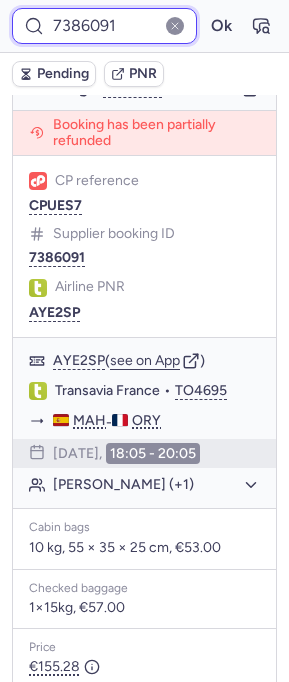scroll, scrollTop: 520, scrollLeft: 0, axis: vertical 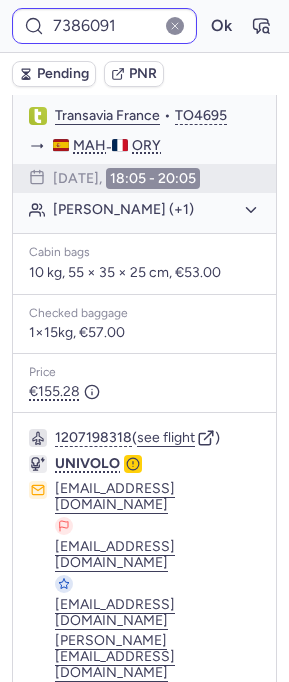 click 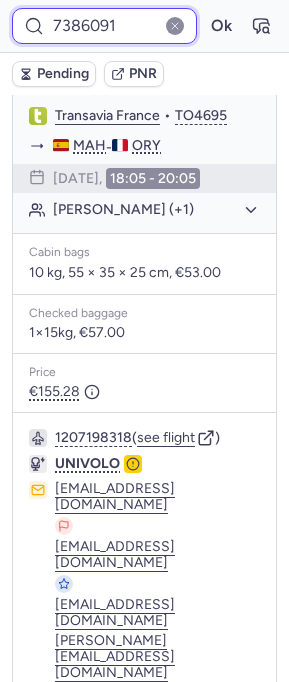 click on "7386091" at bounding box center [104, 26] 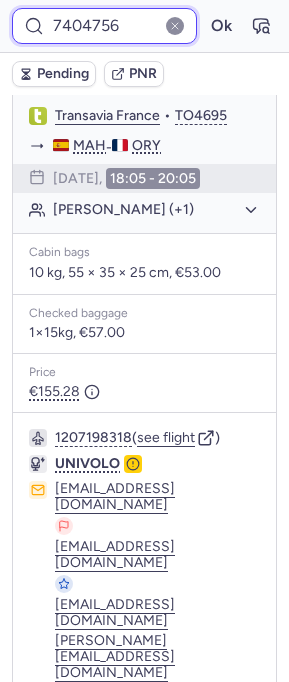 click on "Ok" at bounding box center (221, 26) 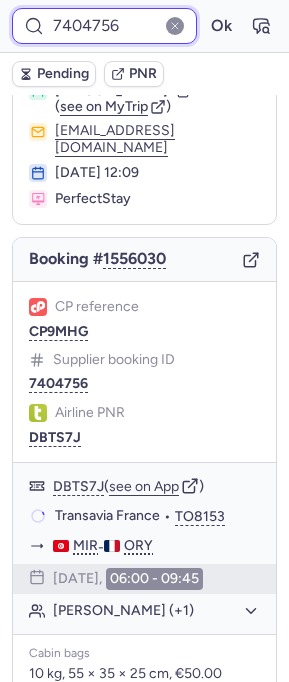 scroll, scrollTop: 0, scrollLeft: 0, axis: both 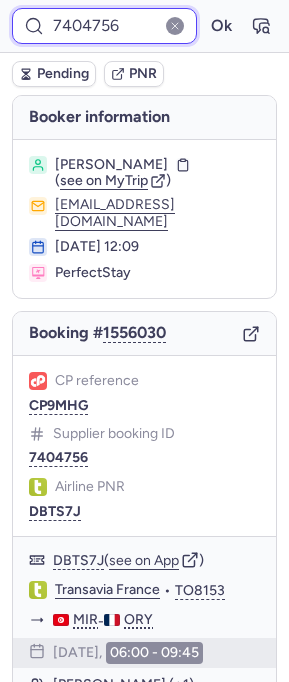 click on "7404756" at bounding box center [104, 26] 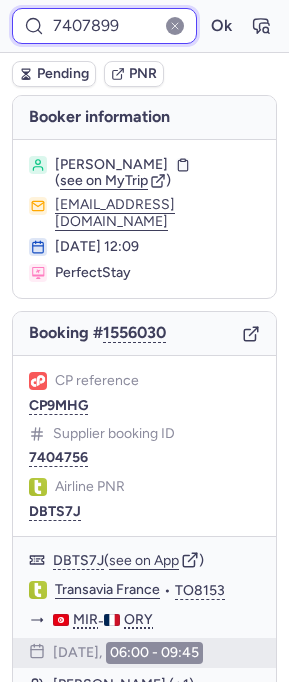 type on "7407899" 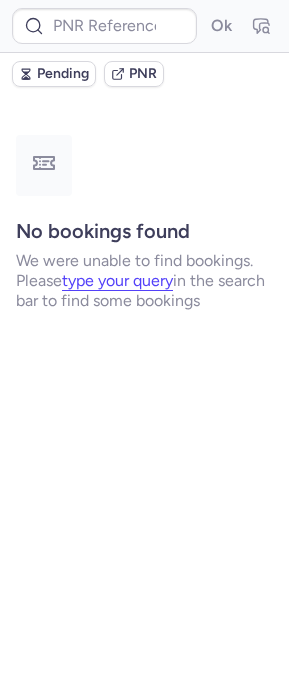 scroll, scrollTop: 0, scrollLeft: 0, axis: both 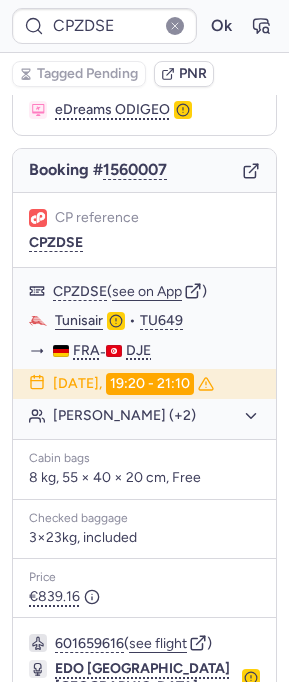type on "C1143692" 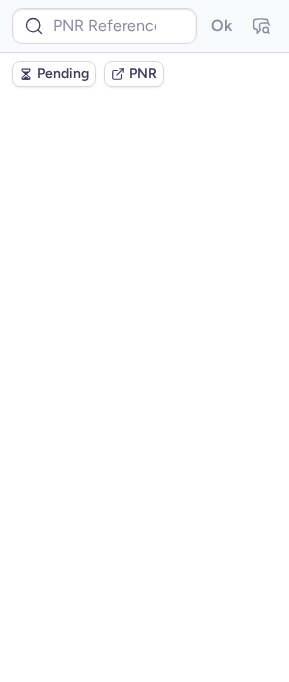 scroll, scrollTop: 0, scrollLeft: 0, axis: both 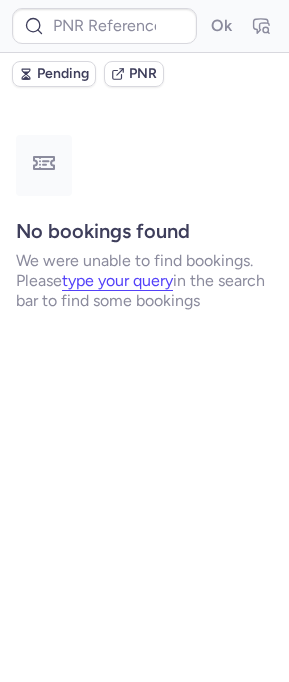 type on "10812520410306" 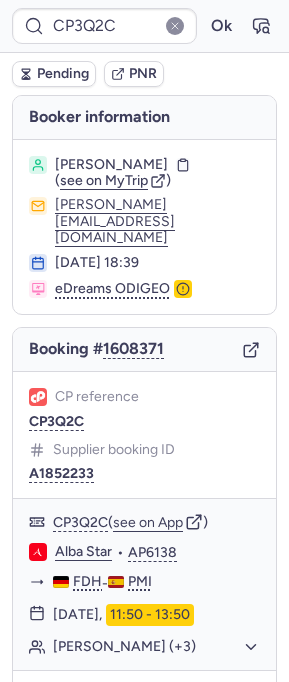 type on "6129641" 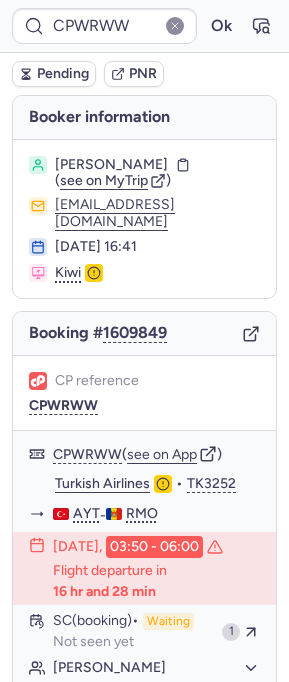 type on "C1143692" 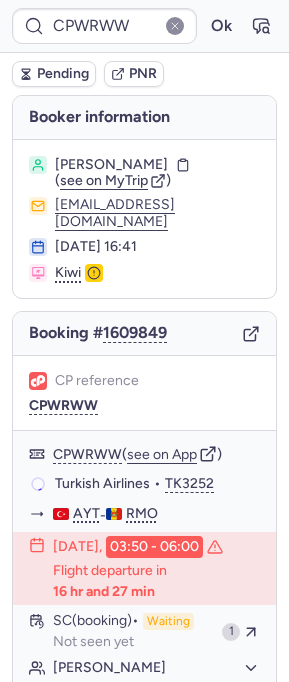 type on "CPJNFJ" 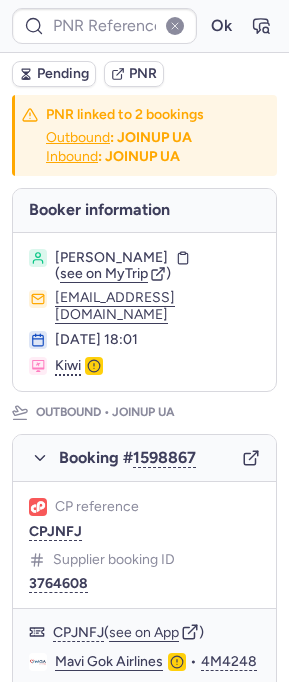 type on "C1143692" 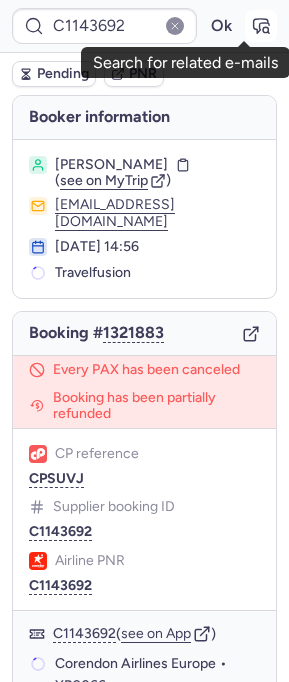 click 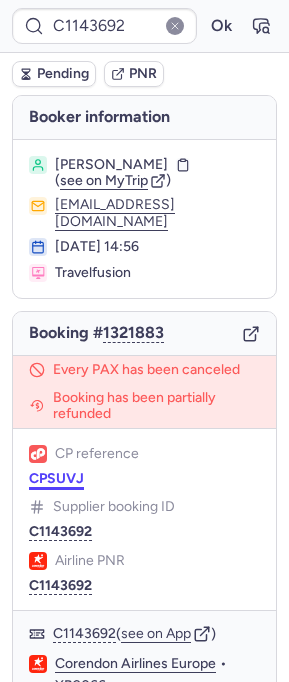 click on "CPSUVJ" at bounding box center [56, 479] 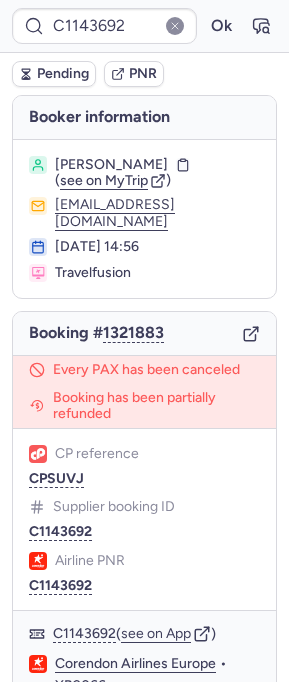 type on "CPSUVJ" 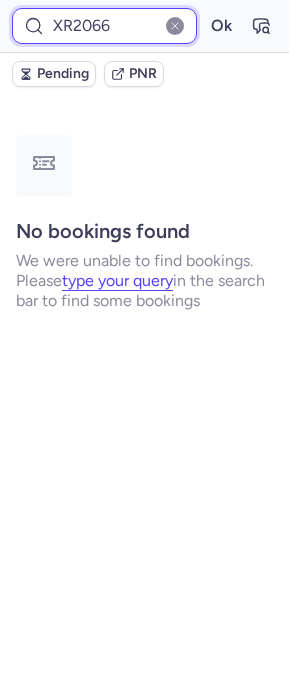 click on "XR2066" at bounding box center (104, 26) 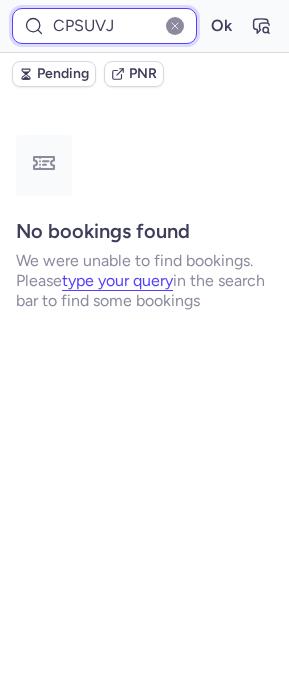 click on "Ok" at bounding box center [221, 26] 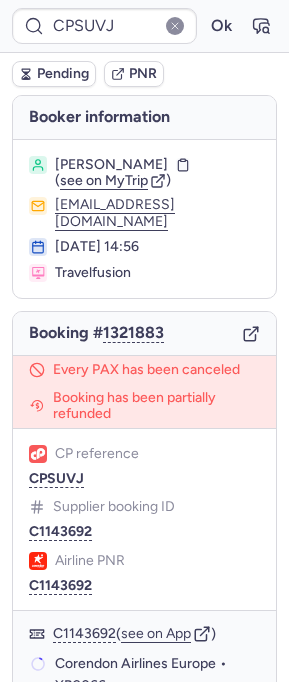 click on "Booking # 1321883" at bounding box center (144, 334) 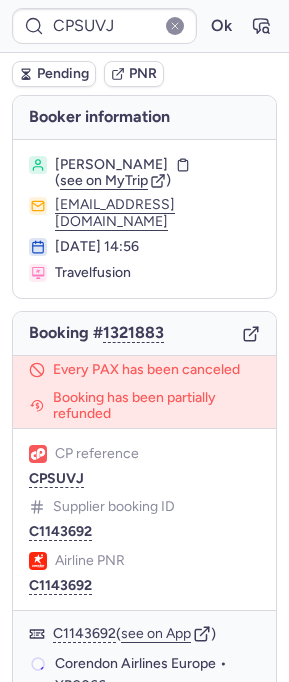 click 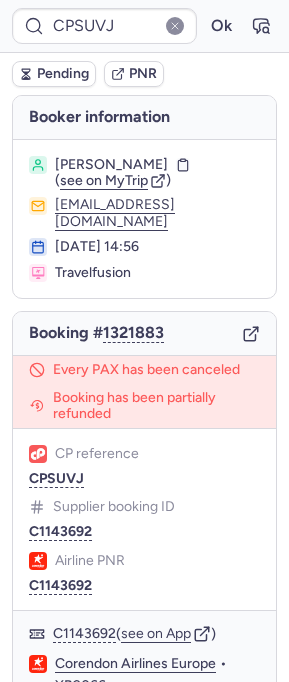 type on "XR2066" 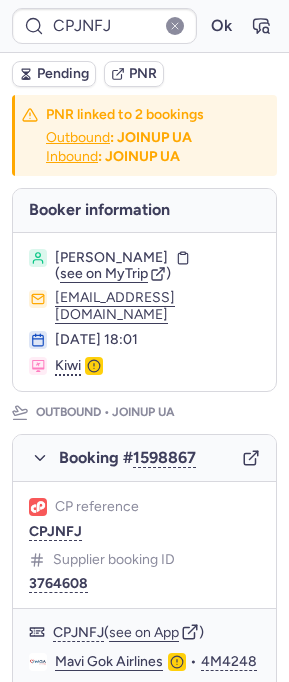 type on "CP3M7B" 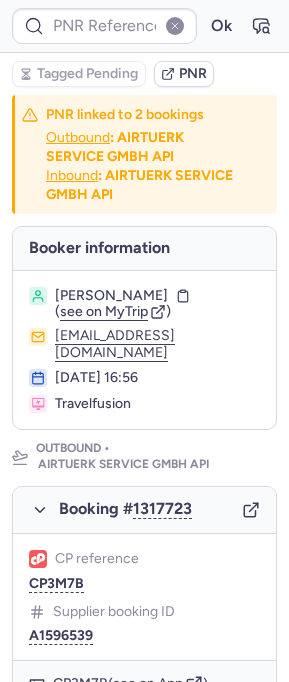 type on "CP3M7B" 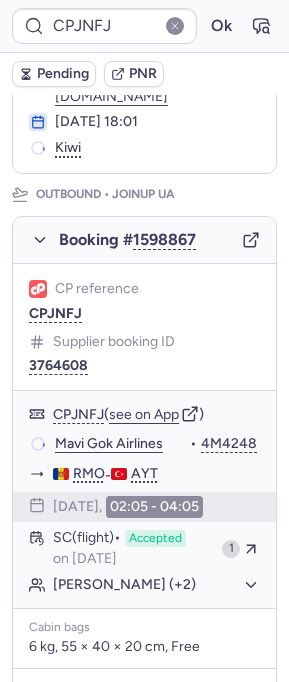 scroll, scrollTop: 206, scrollLeft: 0, axis: vertical 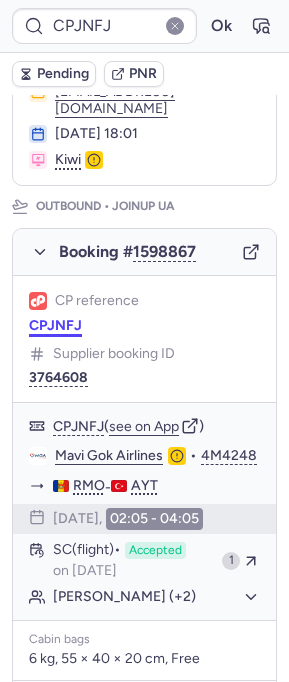 click on "CPJNFJ" at bounding box center [55, 326] 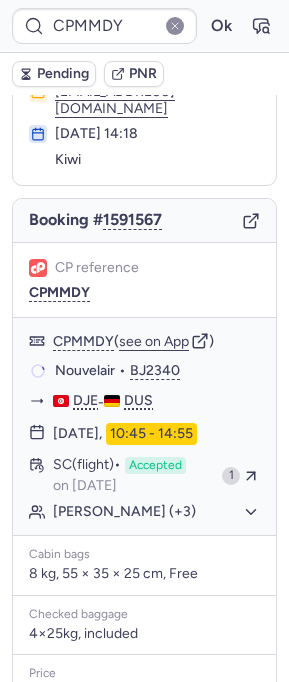 scroll, scrollTop: 113, scrollLeft: 0, axis: vertical 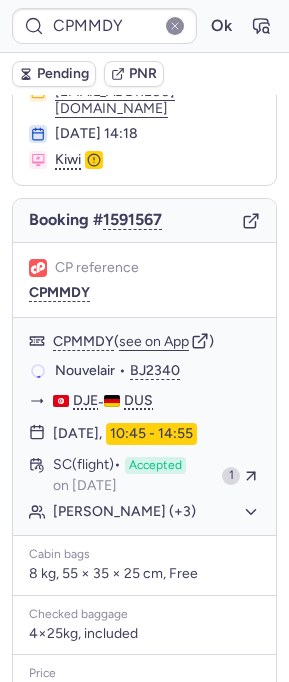 click on "CP reference CPMMDY" at bounding box center (144, 280) 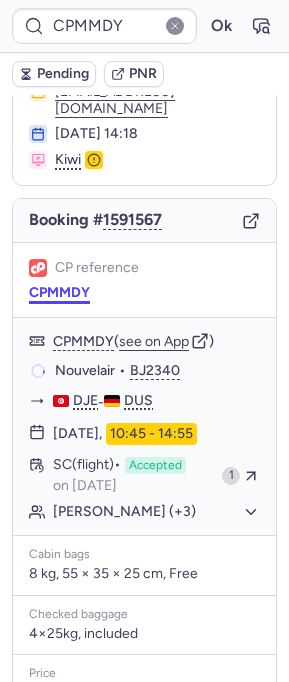 click on "CPMMDY" at bounding box center [59, 293] 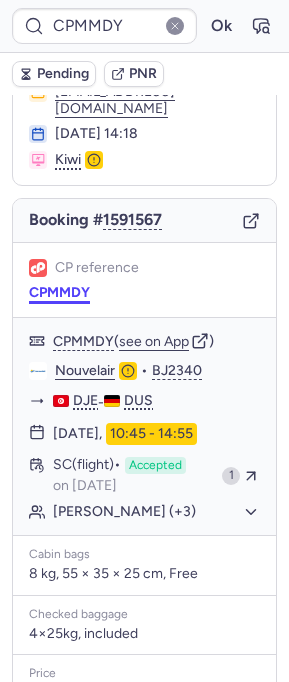 type on "CPWRWW" 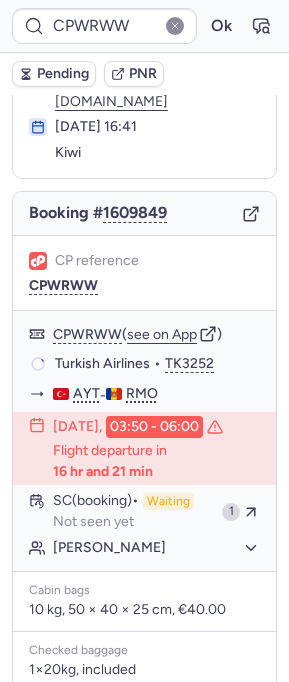 scroll, scrollTop: 113, scrollLeft: 0, axis: vertical 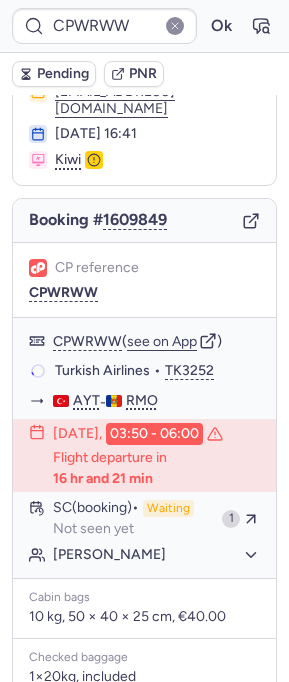 click on "CP reference CPWRWW" at bounding box center [144, 280] 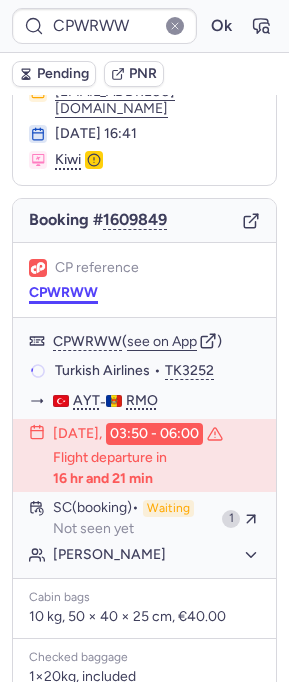 click on "CPWRWW" at bounding box center (63, 293) 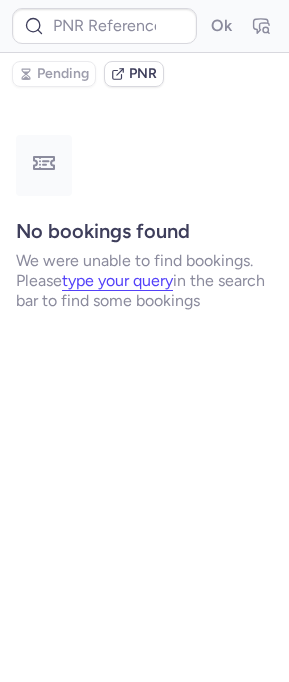 scroll, scrollTop: 0, scrollLeft: 0, axis: both 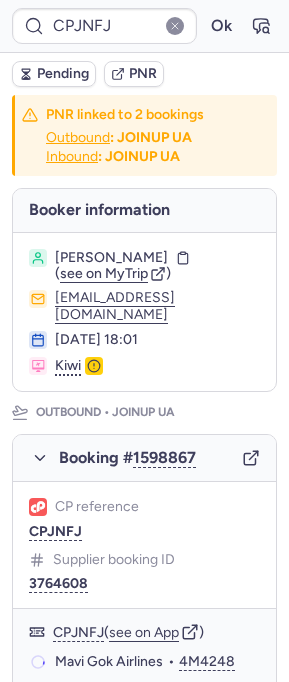type on "CPMMDY" 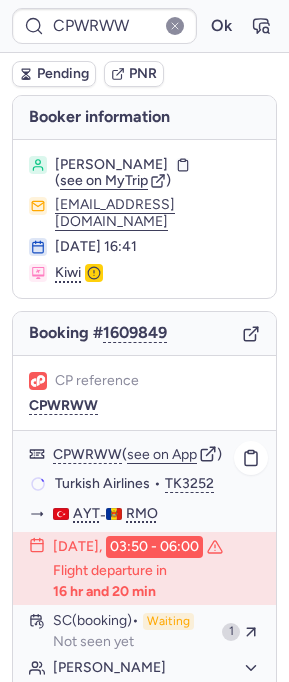 scroll, scrollTop: 4, scrollLeft: 0, axis: vertical 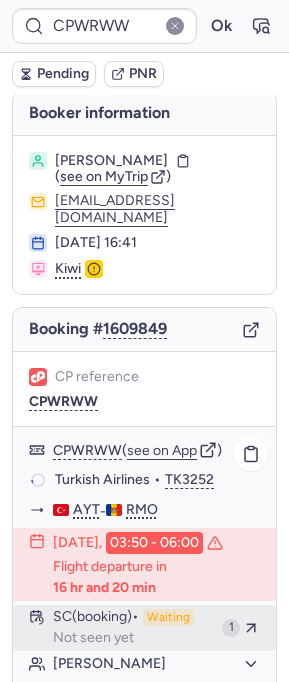 click on "Not seen yet" at bounding box center (93, 638) 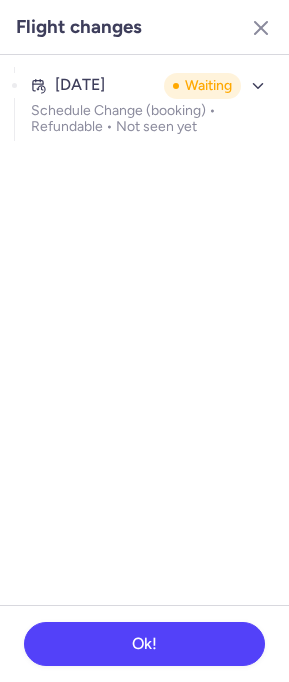 click on "[DATE] Waiting Schedule Change (booking) • Refundable • Not seen yet" 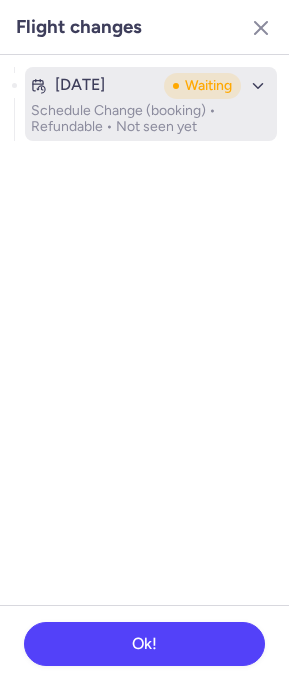 click on "Schedule Change (booking) • Refundable • Not seen yet" at bounding box center (151, 119) 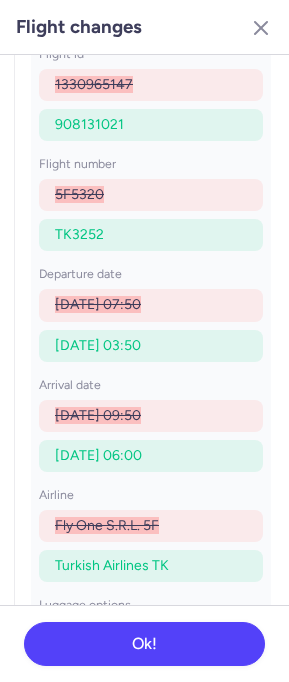 scroll, scrollTop: 110, scrollLeft: 0, axis: vertical 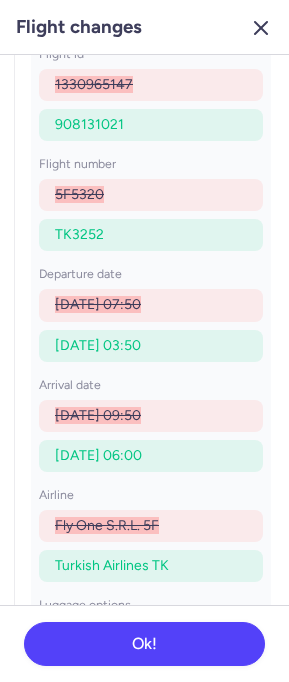 click 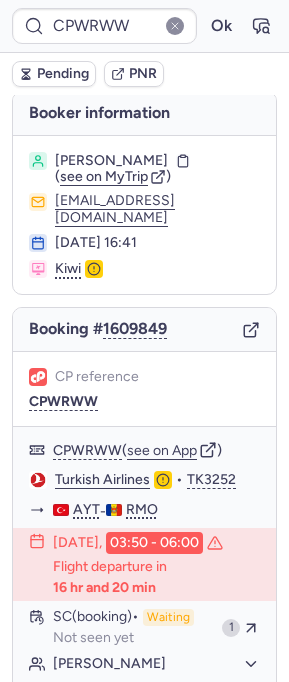 scroll, scrollTop: 0, scrollLeft: 0, axis: both 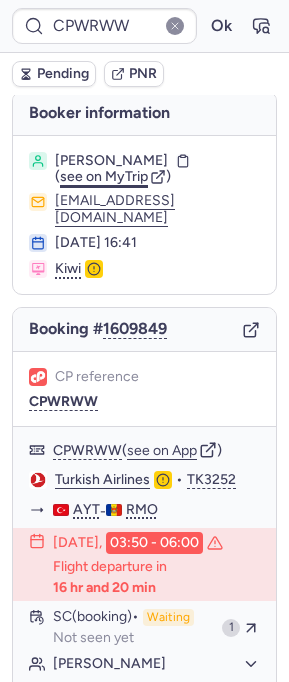 click on "see on MyTrip" at bounding box center (104, 176) 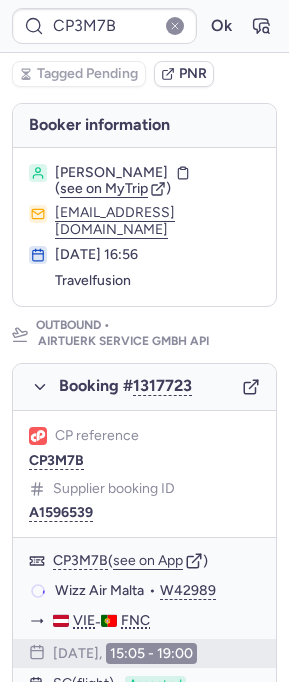 scroll, scrollTop: 123, scrollLeft: 0, axis: vertical 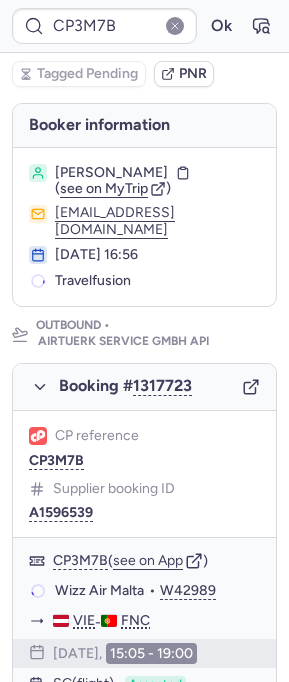 type on "CPFZOR" 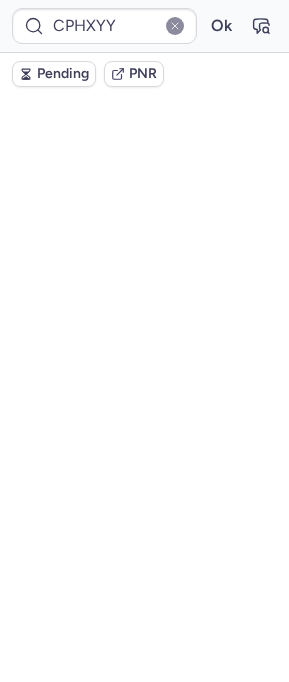 scroll, scrollTop: 0, scrollLeft: 0, axis: both 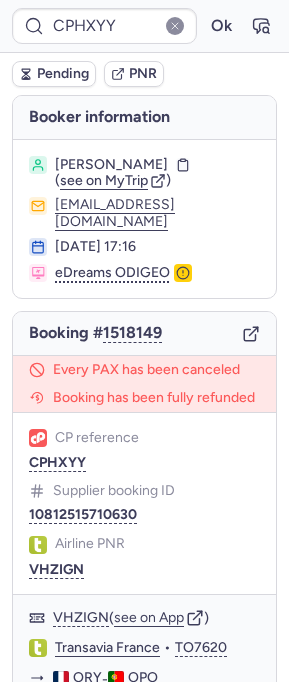 type on "CP3M7B" 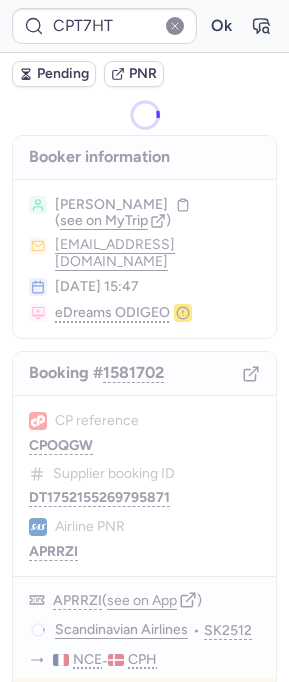 type on "CPTTUQ" 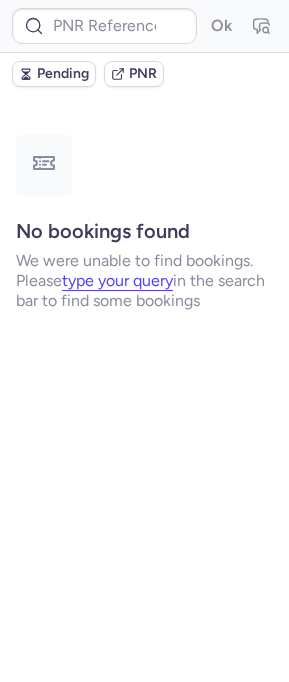 type on "CPJHV3" 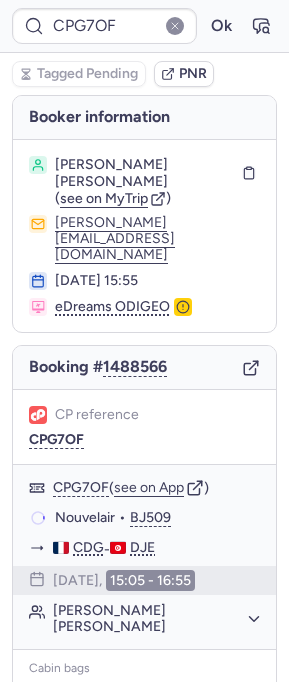 type on "CP3M7B" 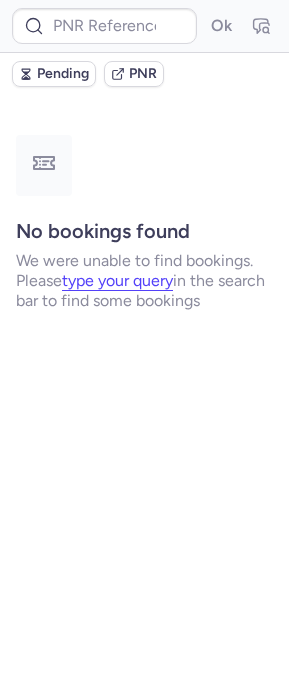 type on "CPFSHE" 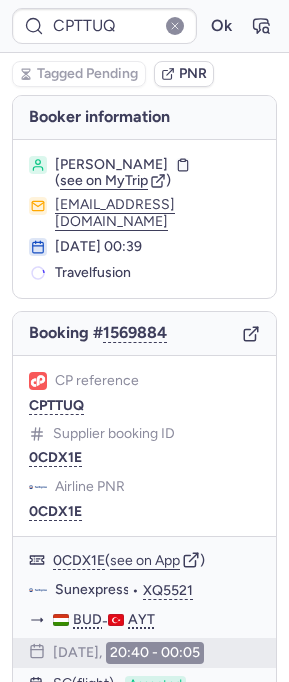 type on "CPT7HT" 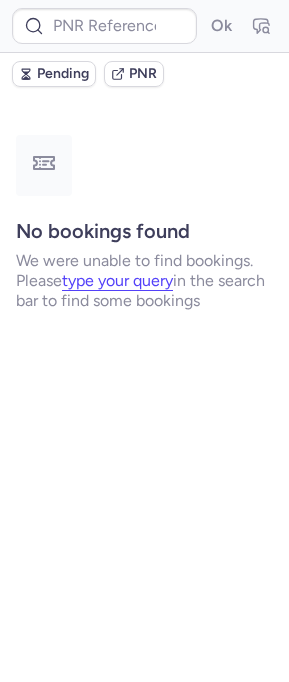type on "CPOQGW" 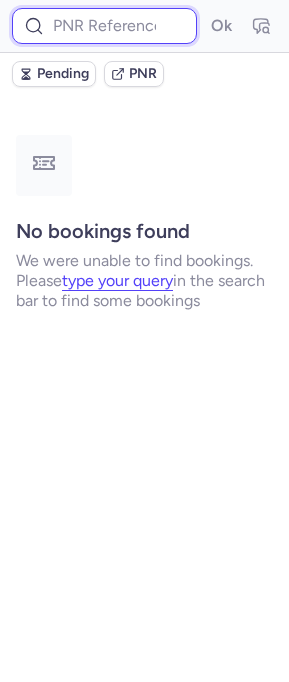 click at bounding box center [104, 26] 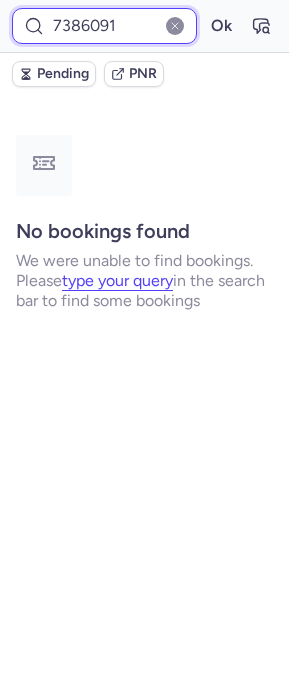 click on "Ok" at bounding box center [221, 26] 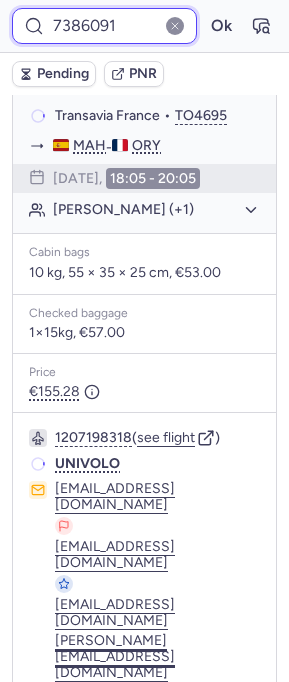 scroll, scrollTop: 25, scrollLeft: 0, axis: vertical 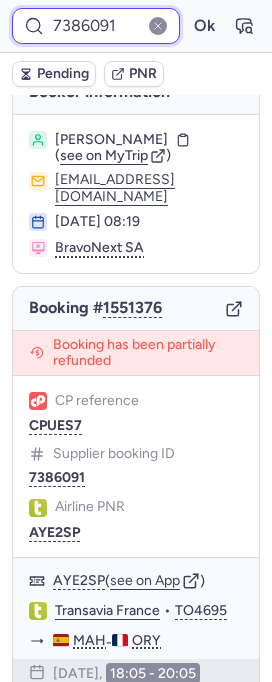 click on "7386091" at bounding box center [96, 26] 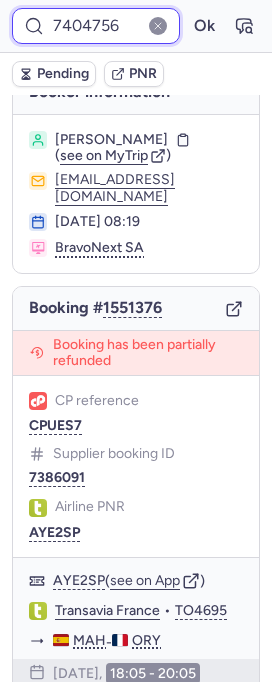 click on "Ok" at bounding box center (204, 26) 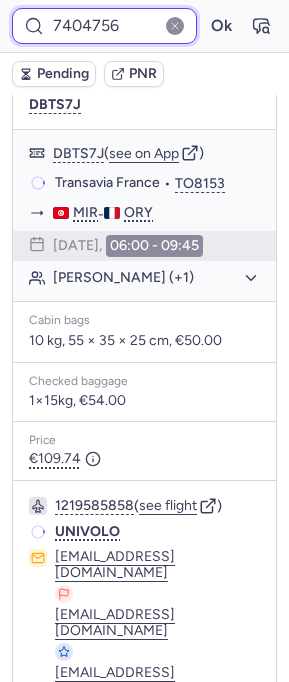 scroll, scrollTop: 458, scrollLeft: 0, axis: vertical 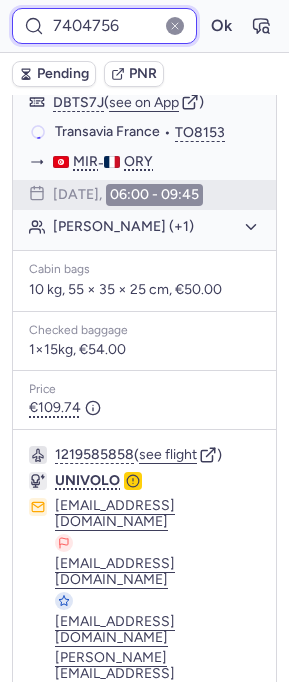 click on "7404756" at bounding box center (104, 26) 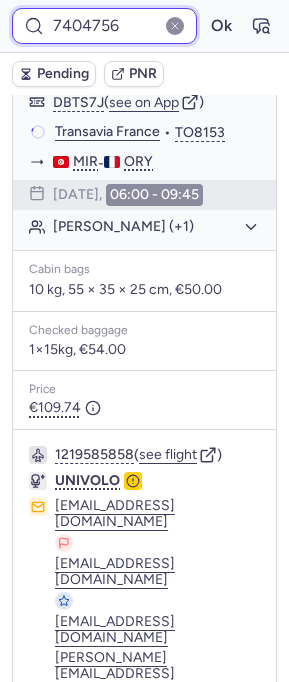 click on "7404756" at bounding box center [104, 26] 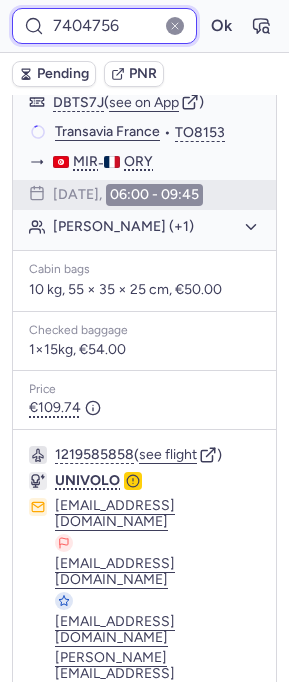paste on "15899" 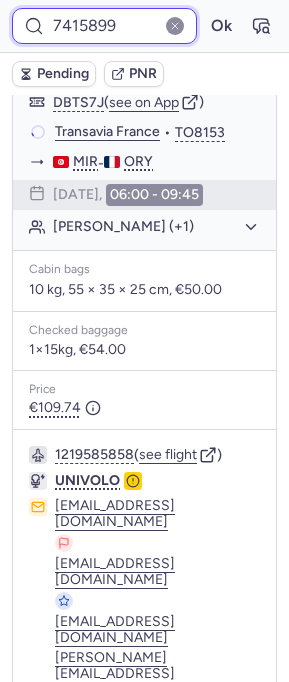 type on "7415899" 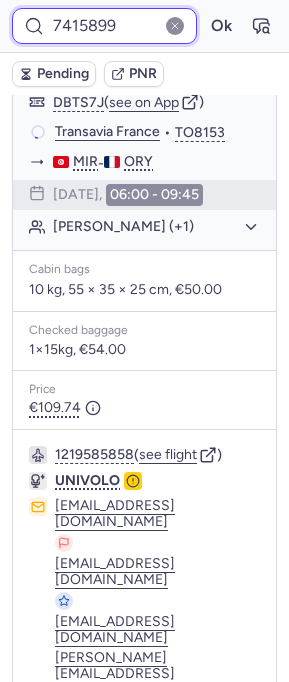 click on "Ok" at bounding box center [221, 26] 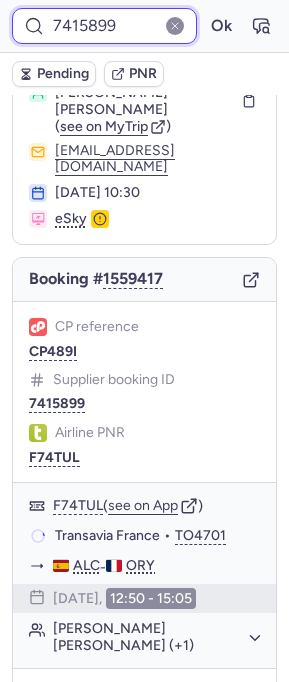 scroll, scrollTop: 0, scrollLeft: 0, axis: both 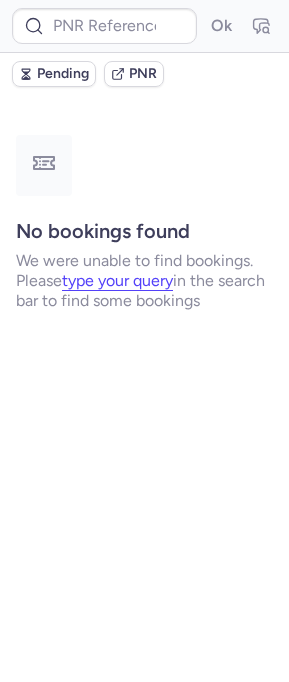 type on "CPFSHE" 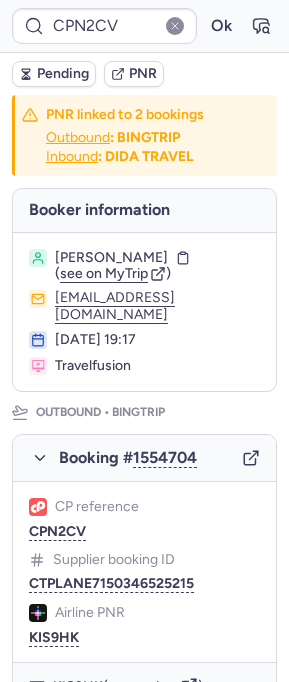 type on "CPVWVZ" 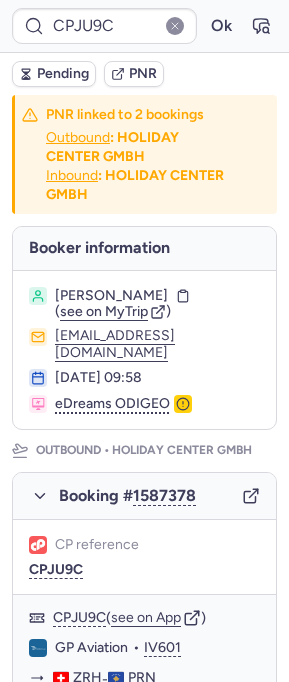 type on "CPFSHE" 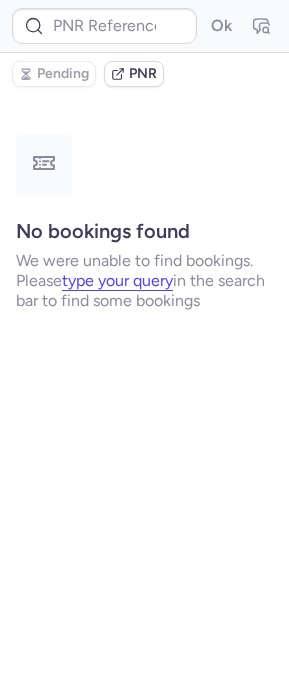 type on "CP743H" 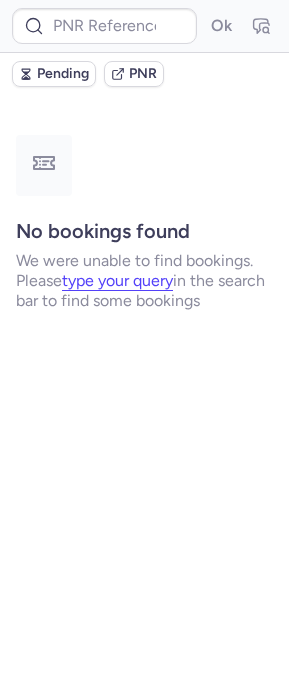 type on "CP3M7B" 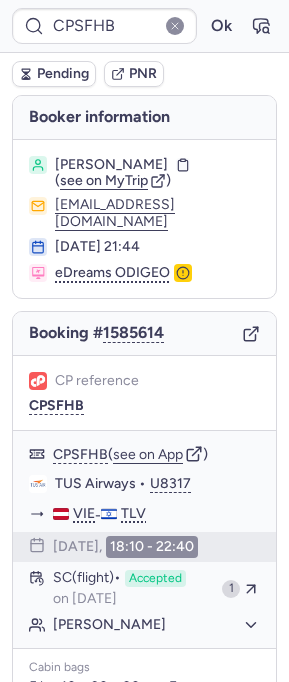 type on "CPFSHE" 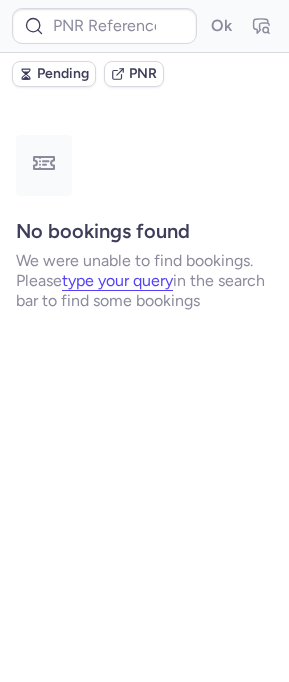 type on "CPFSHE" 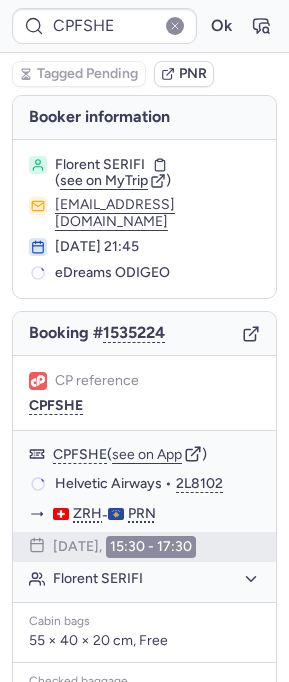 type 